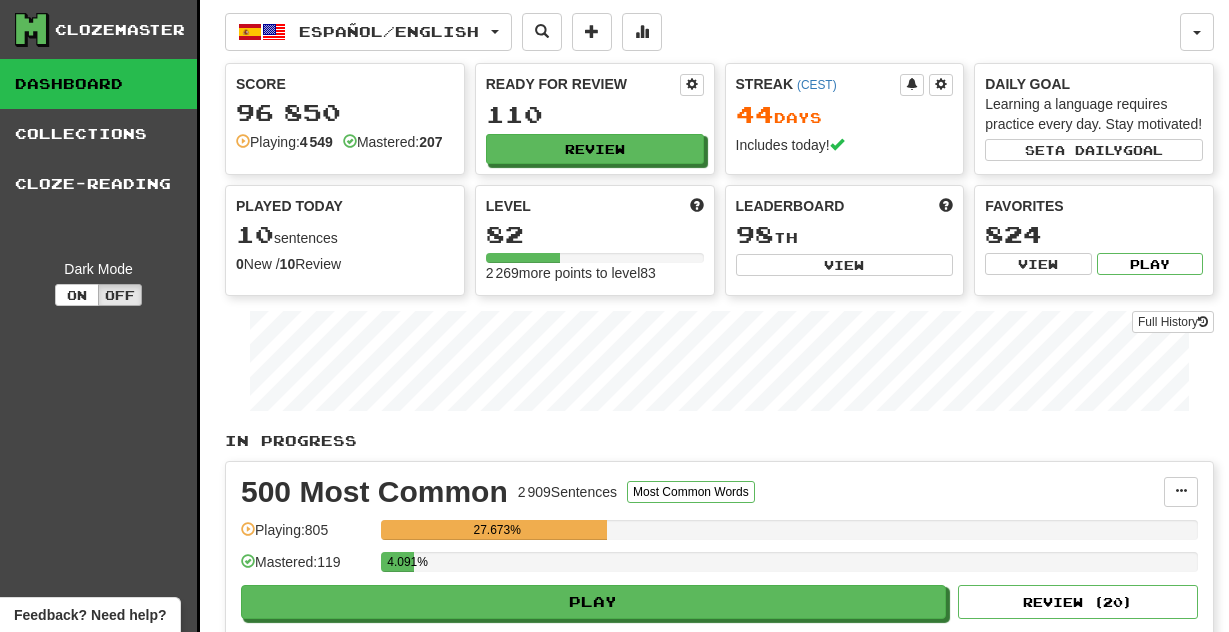scroll, scrollTop: 0, scrollLeft: 0, axis: both 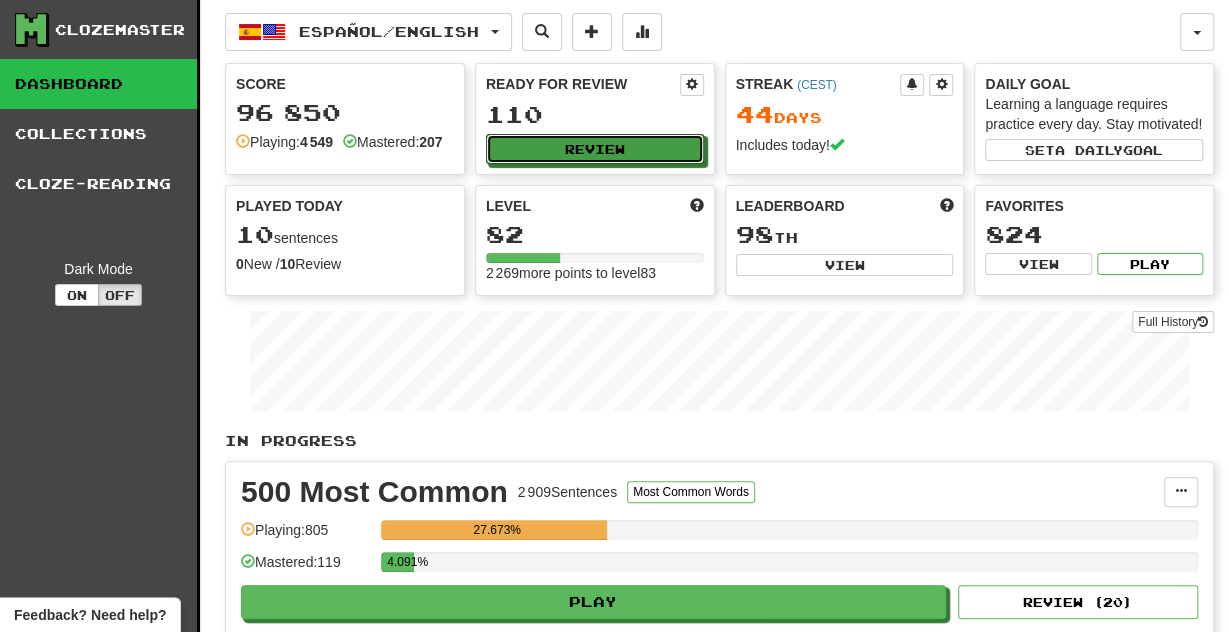 click on "Review" at bounding box center (595, 149) 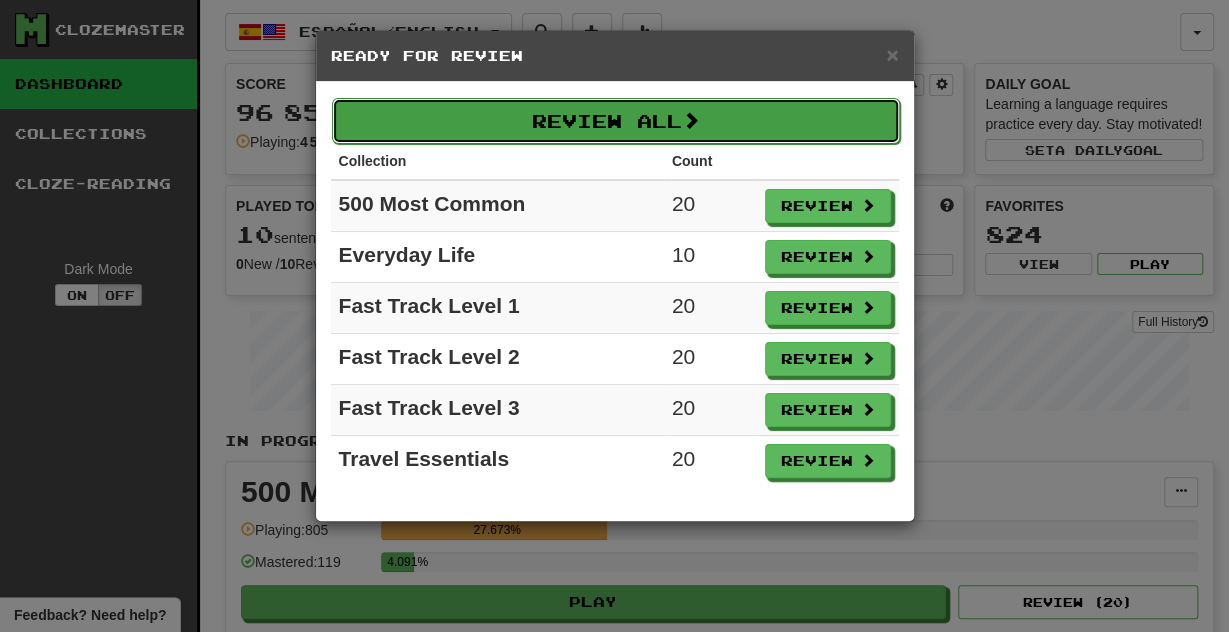 click on "Review All" at bounding box center [616, 121] 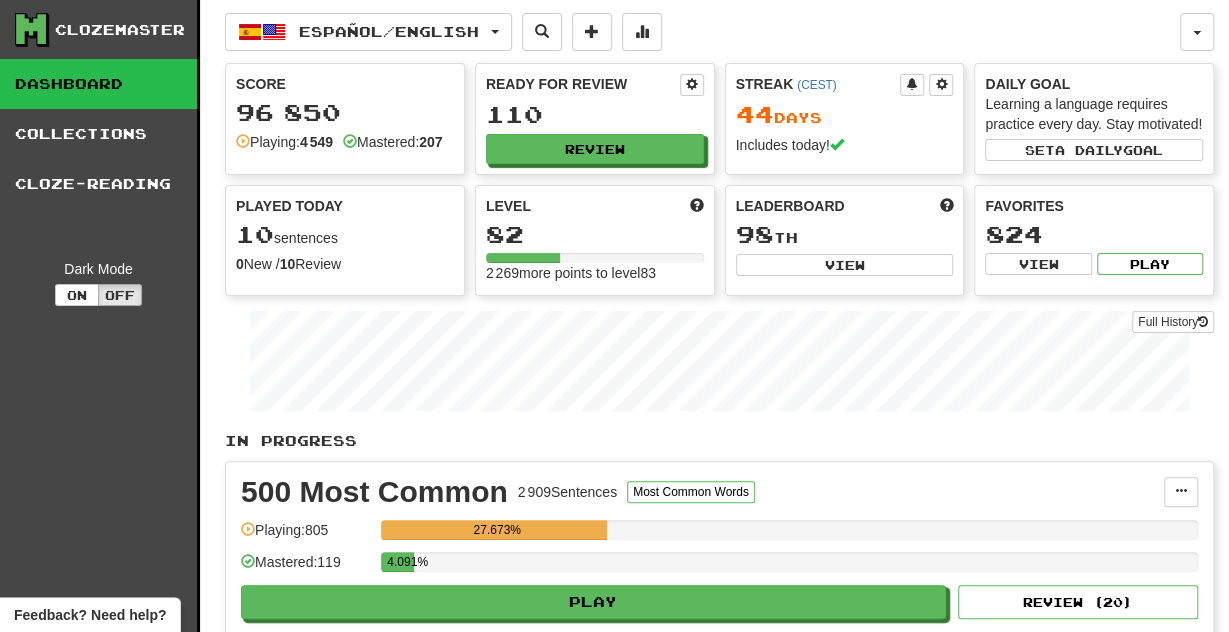 select on "**" 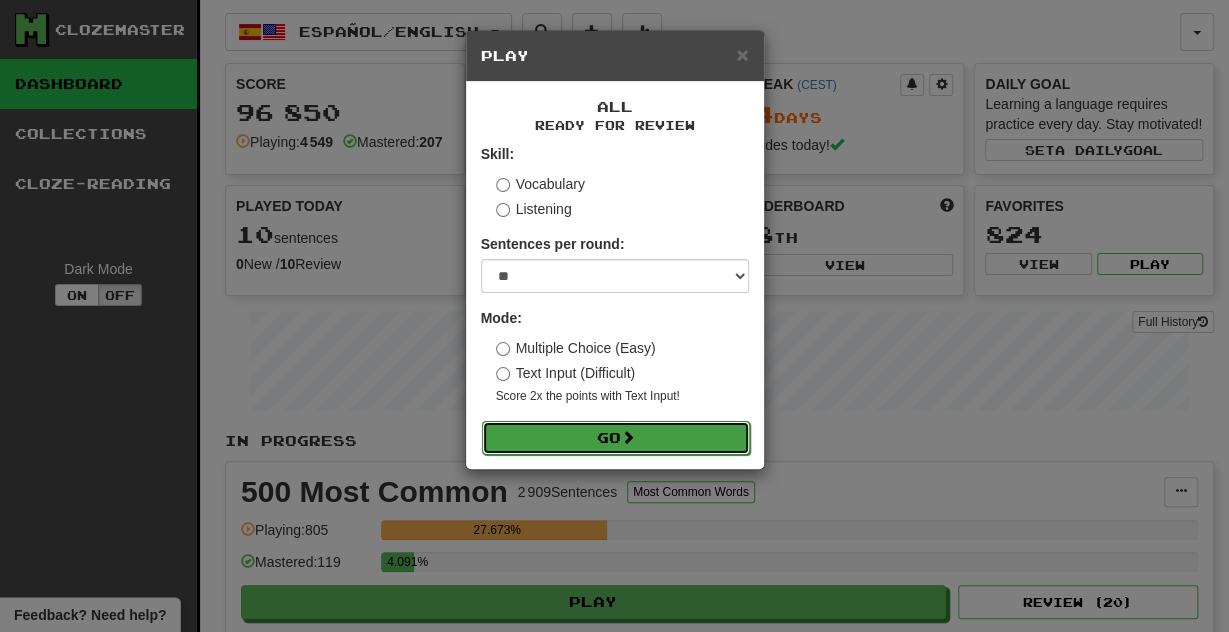 click on "Go" at bounding box center [616, 438] 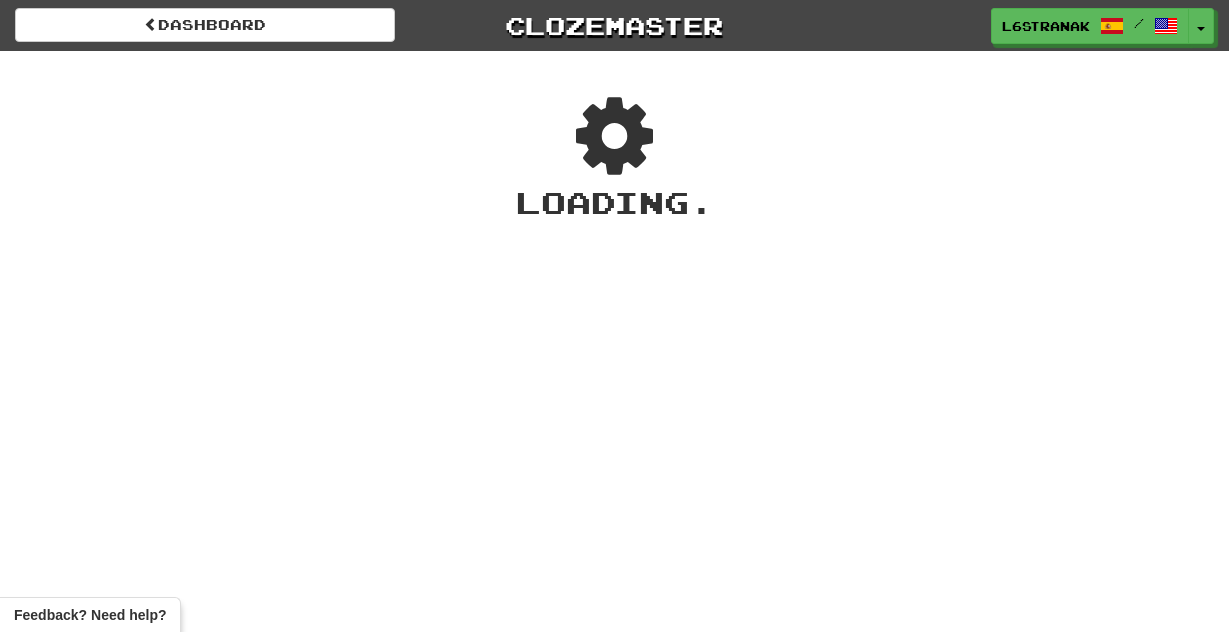 scroll, scrollTop: 0, scrollLeft: 0, axis: both 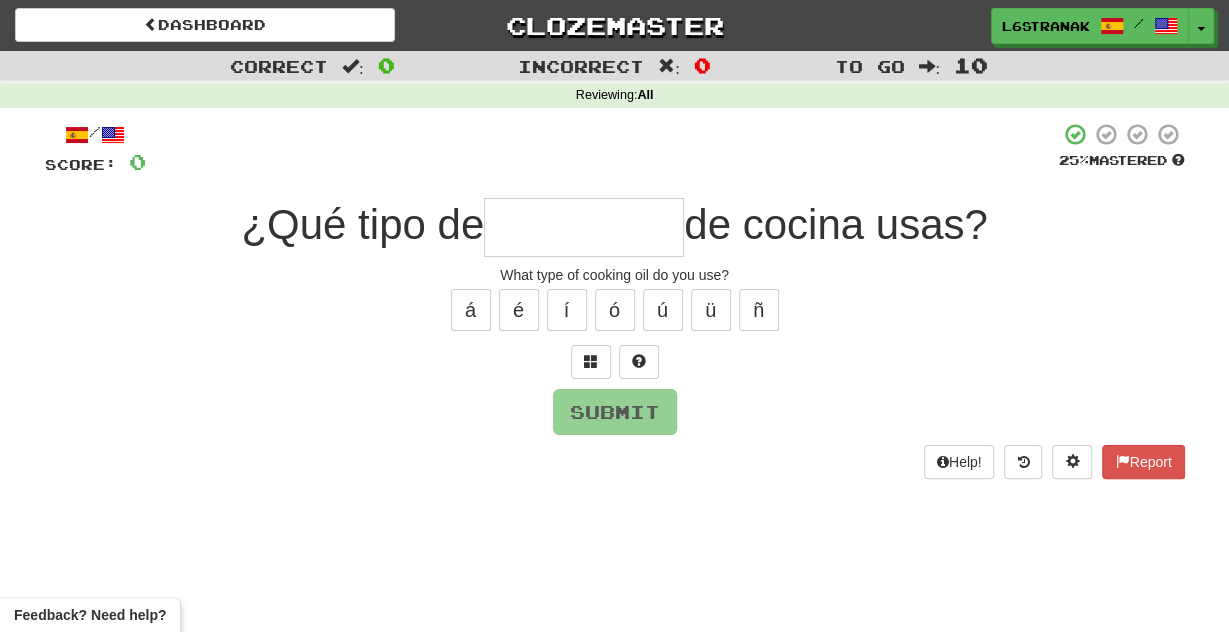 type on "*" 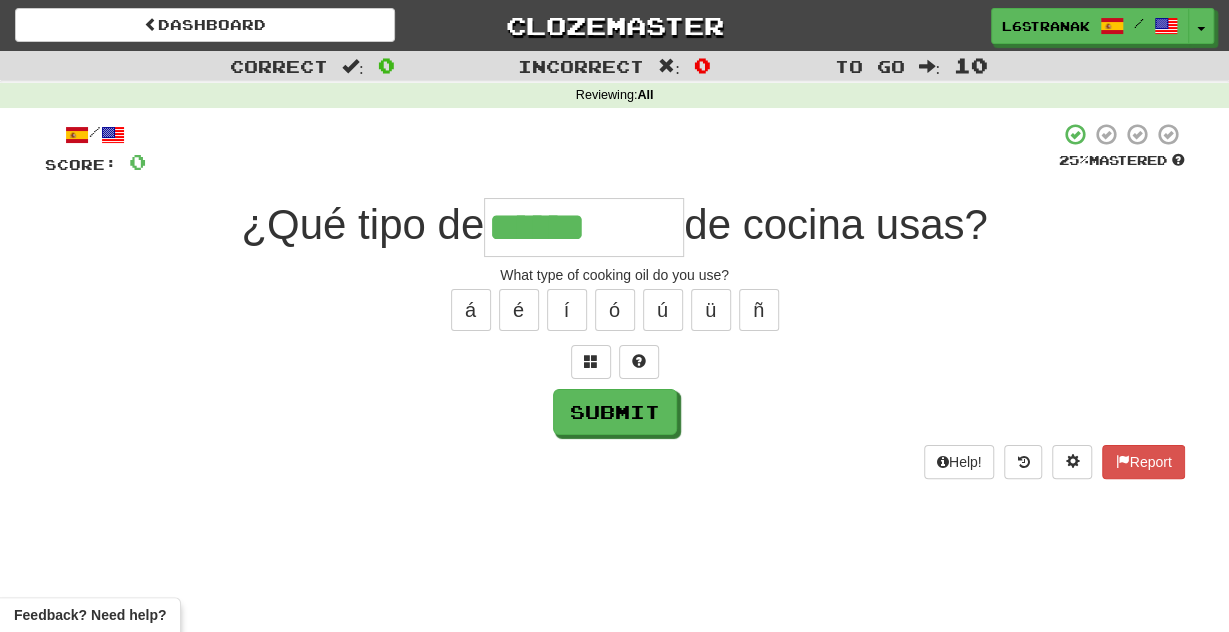 type on "******" 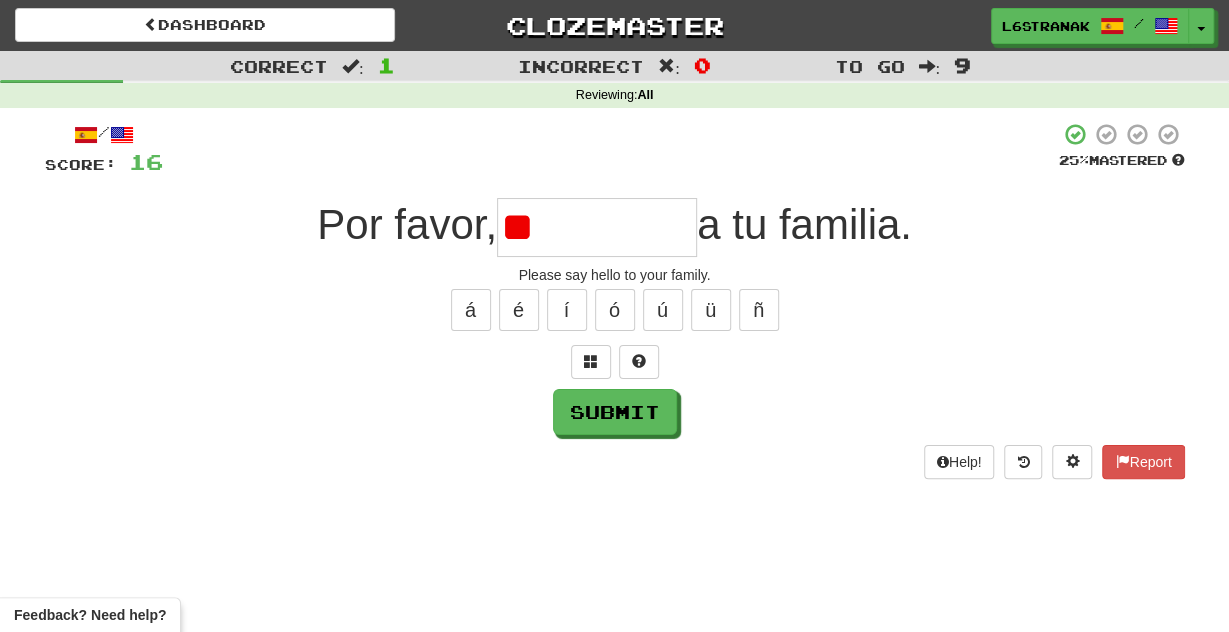 type on "*" 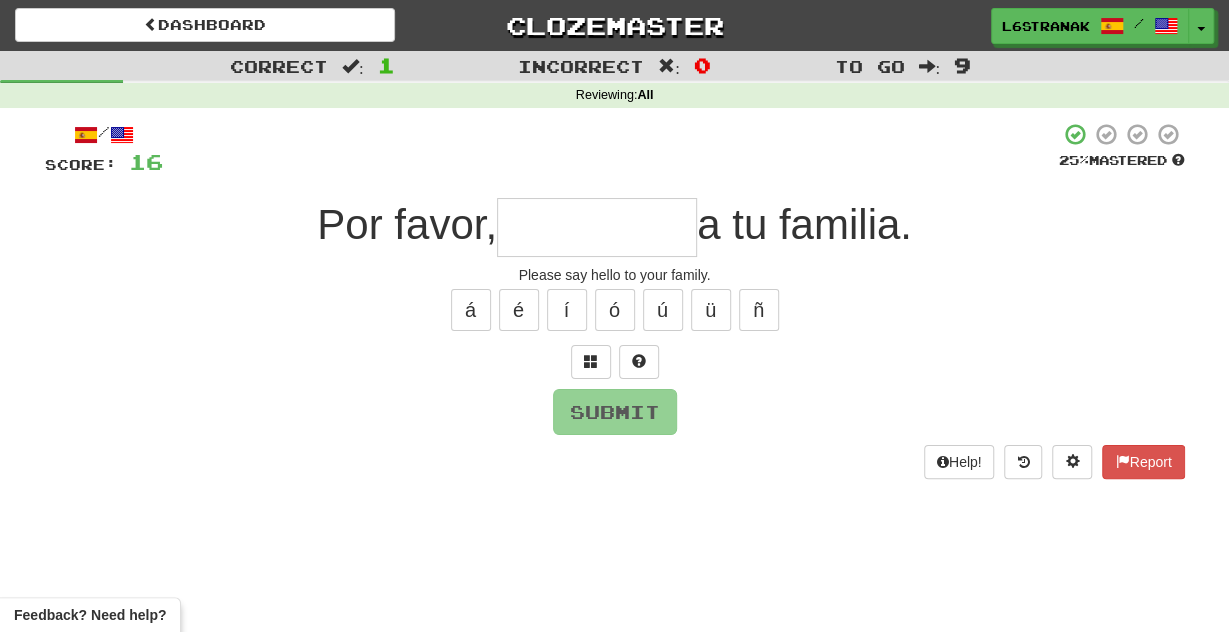 type on "*" 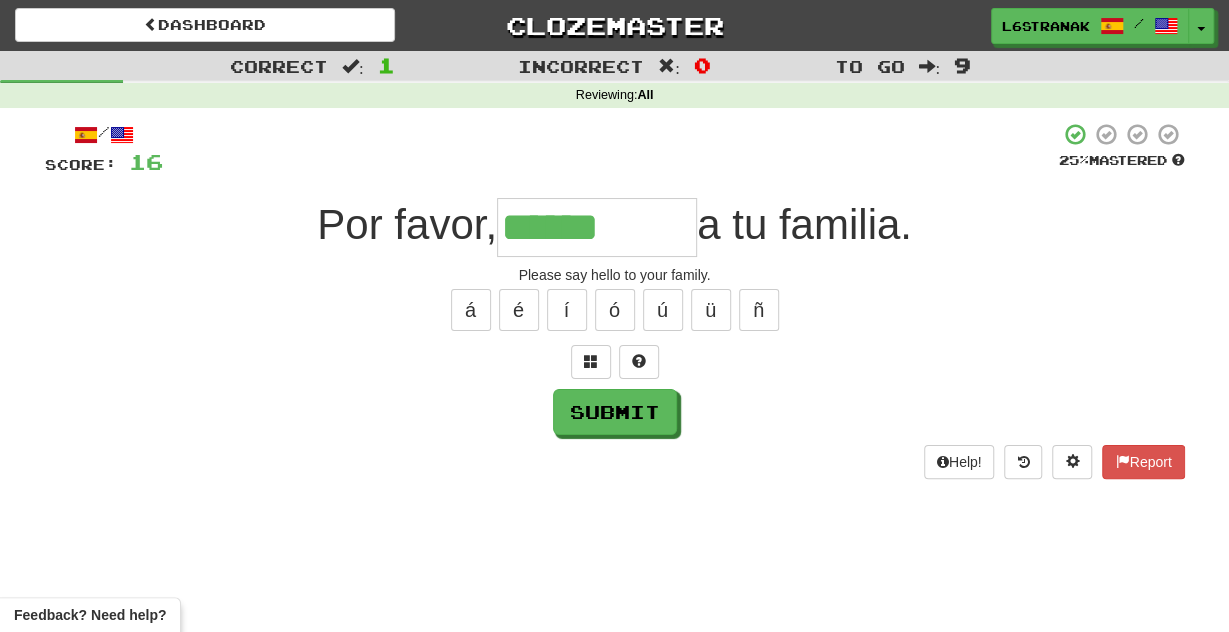 type on "******" 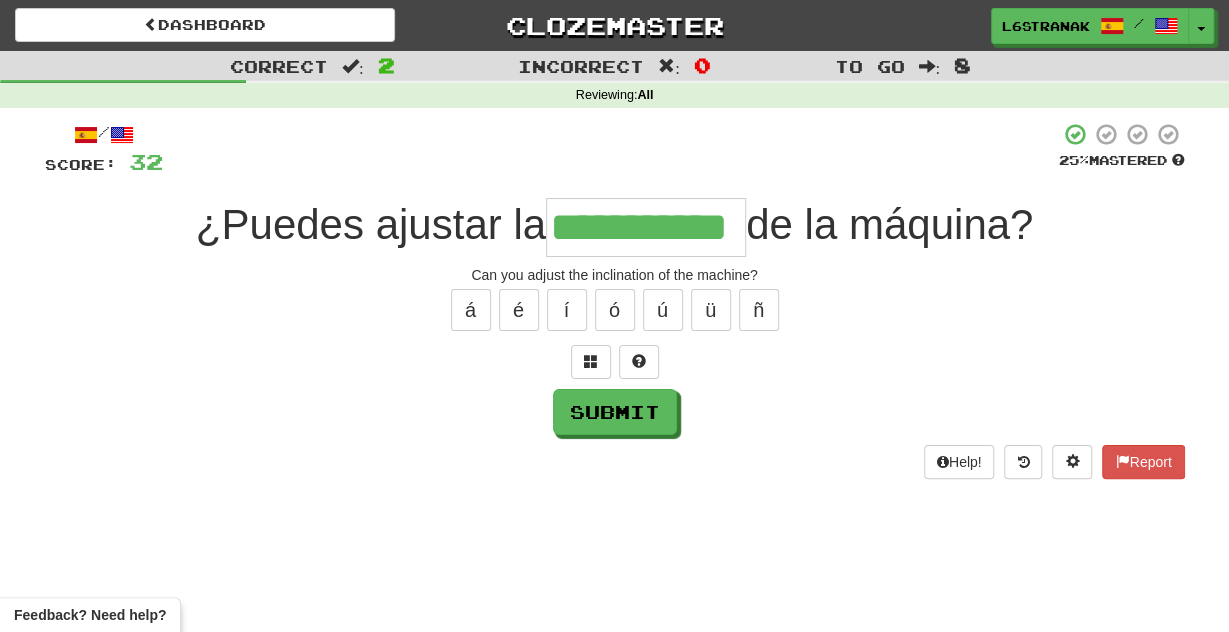 scroll, scrollTop: 0, scrollLeft: 3, axis: horizontal 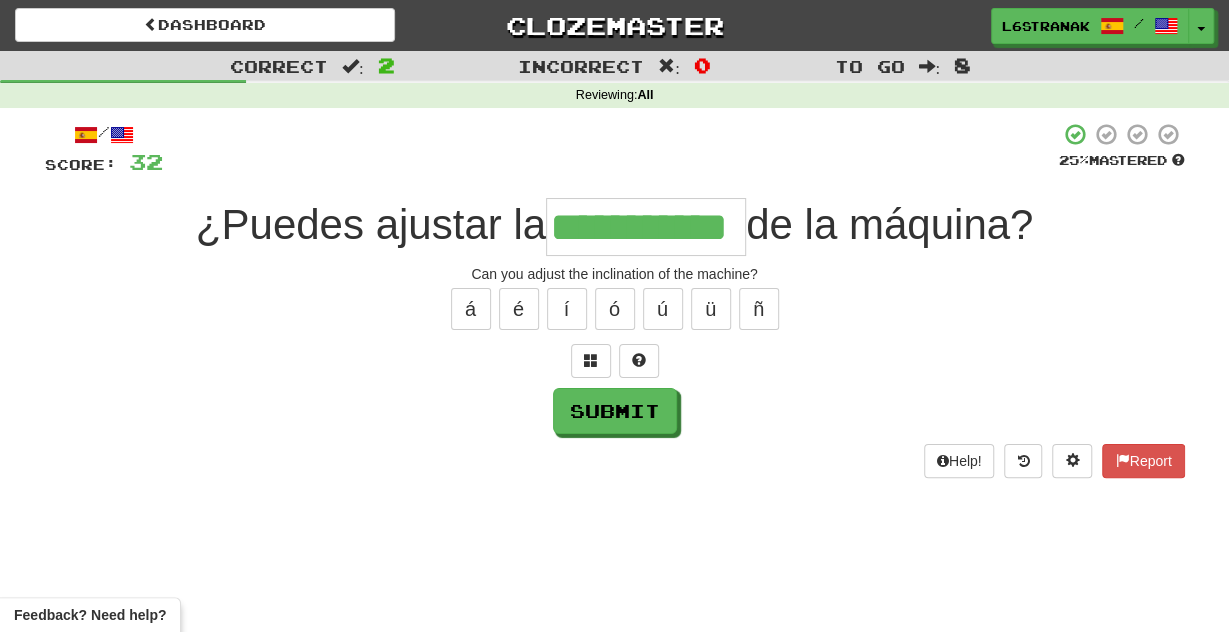 type on "**********" 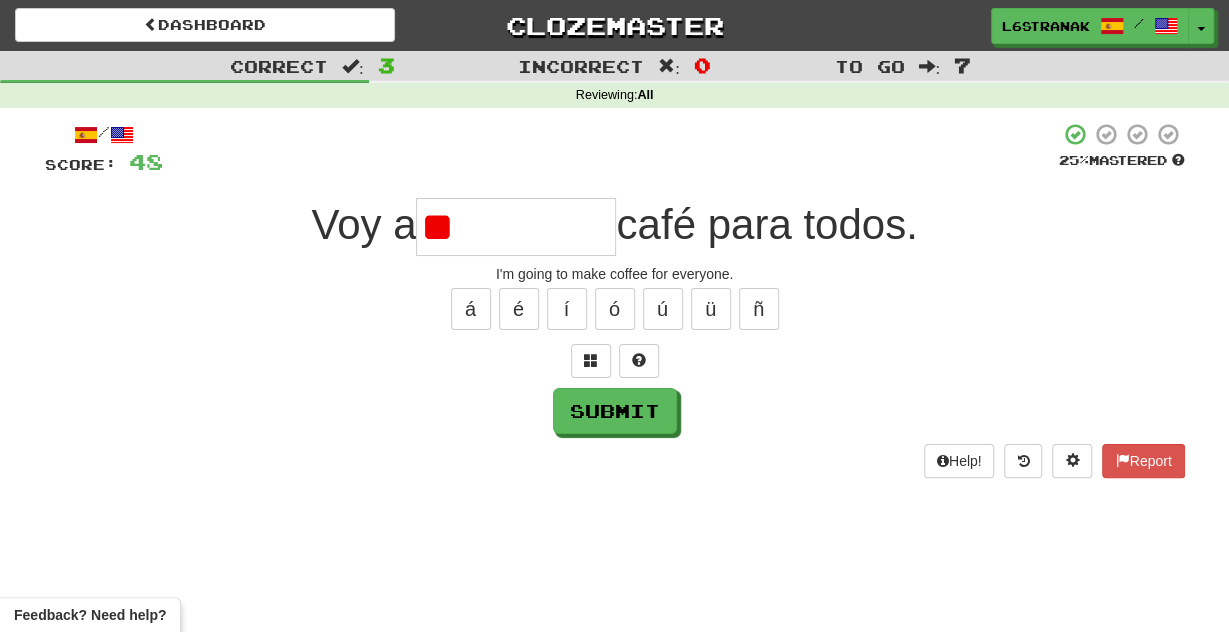 type on "*" 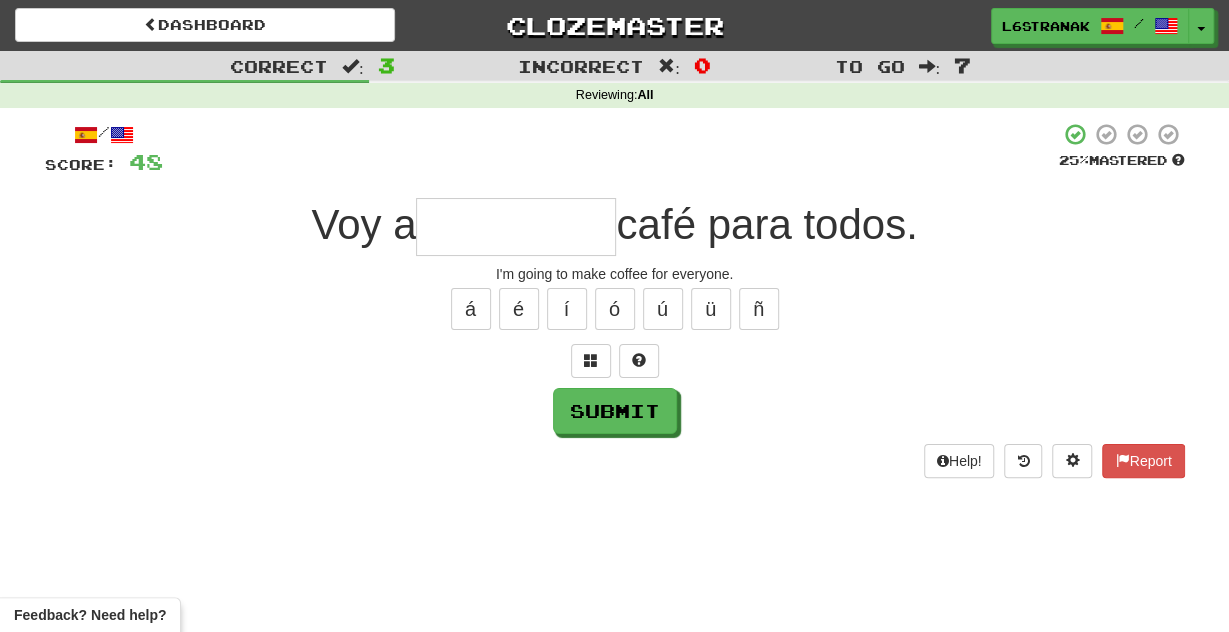 type on "*" 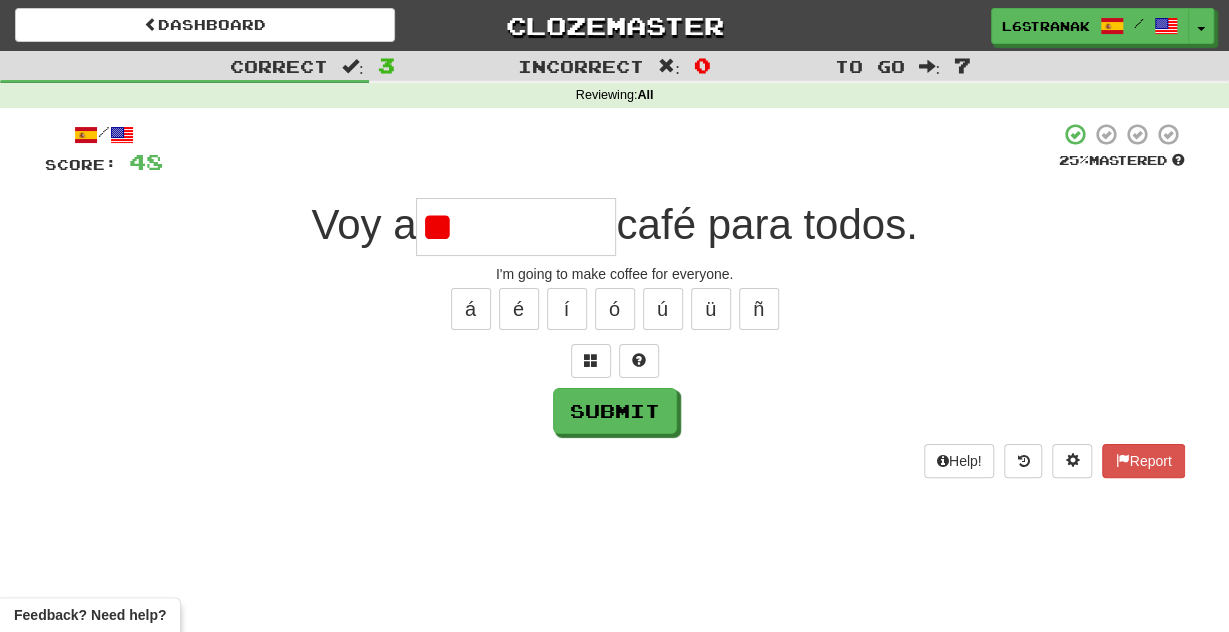 type on "*" 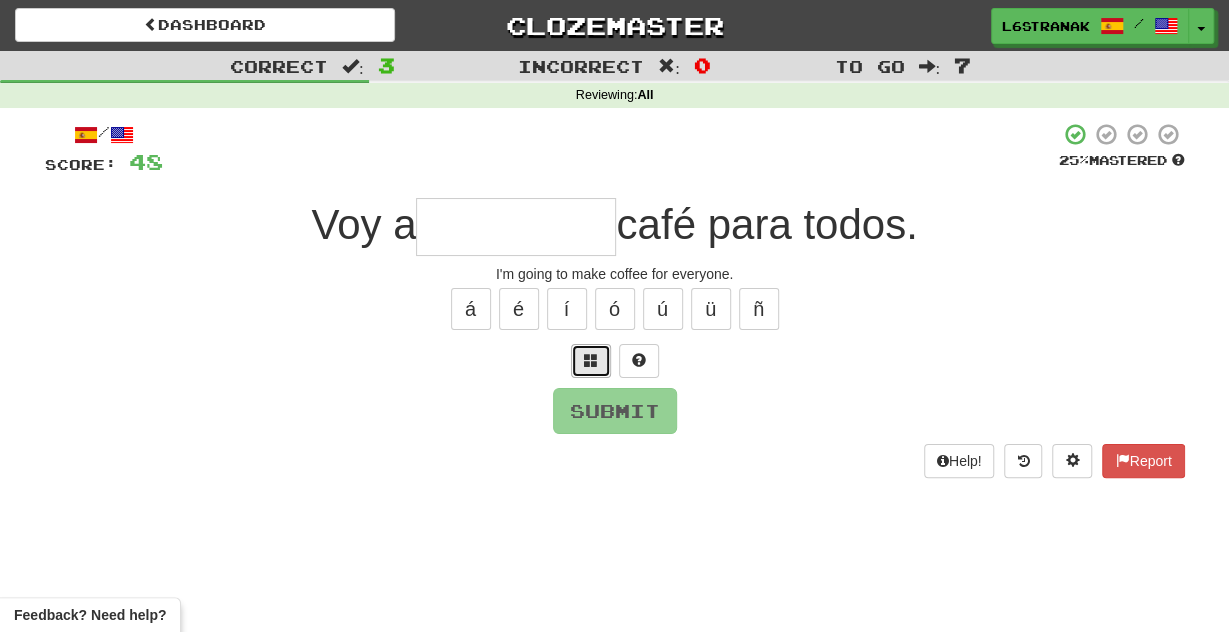 click at bounding box center [591, 361] 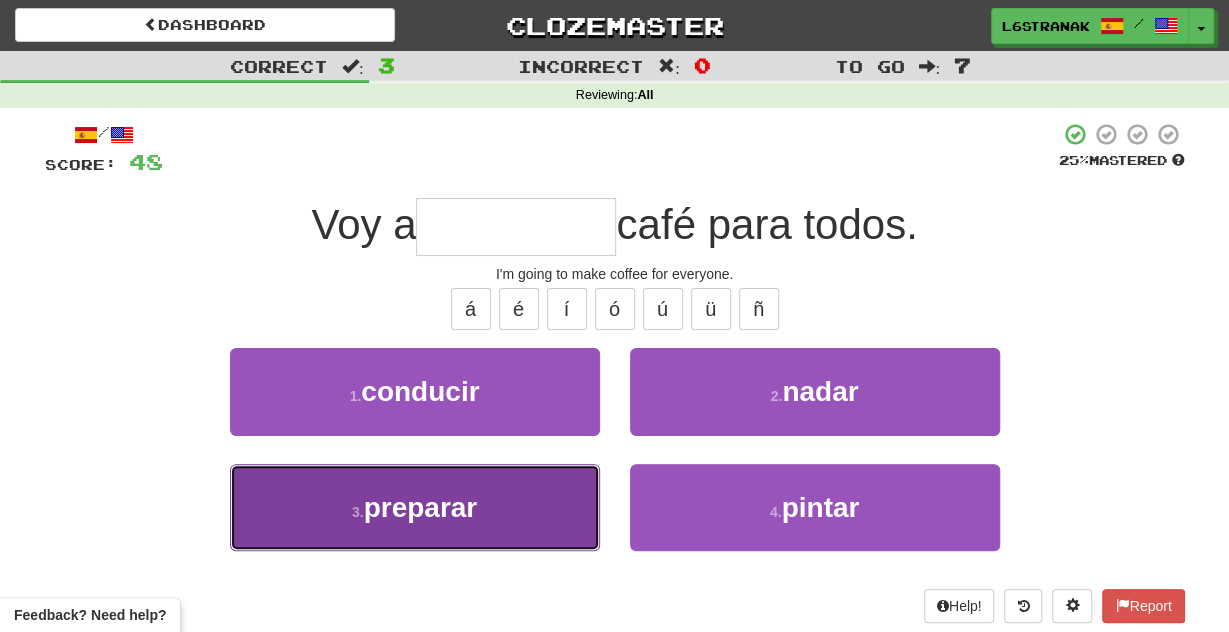 click on "3 .  preparar" at bounding box center [415, 507] 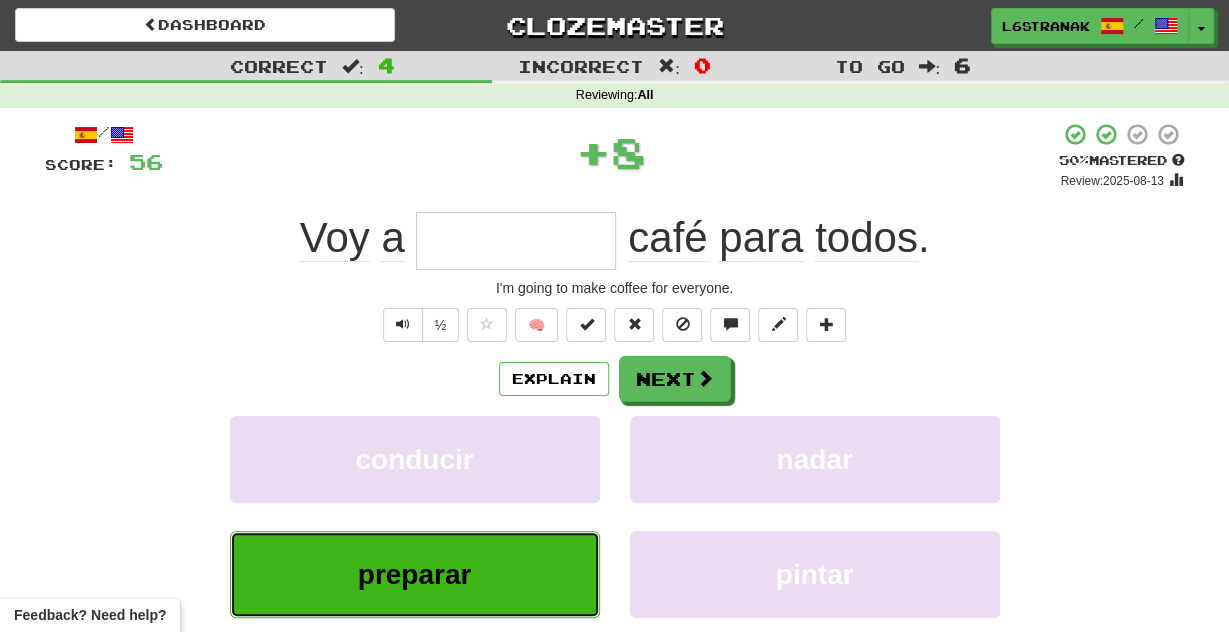 type on "********" 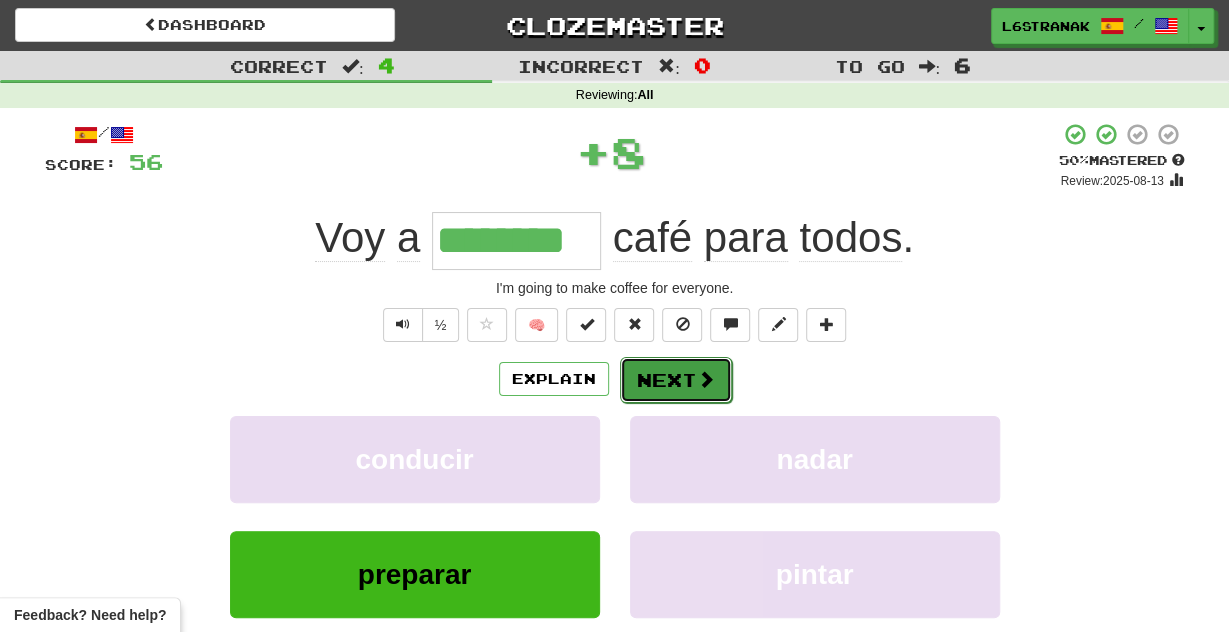 click on "Next" at bounding box center [676, 380] 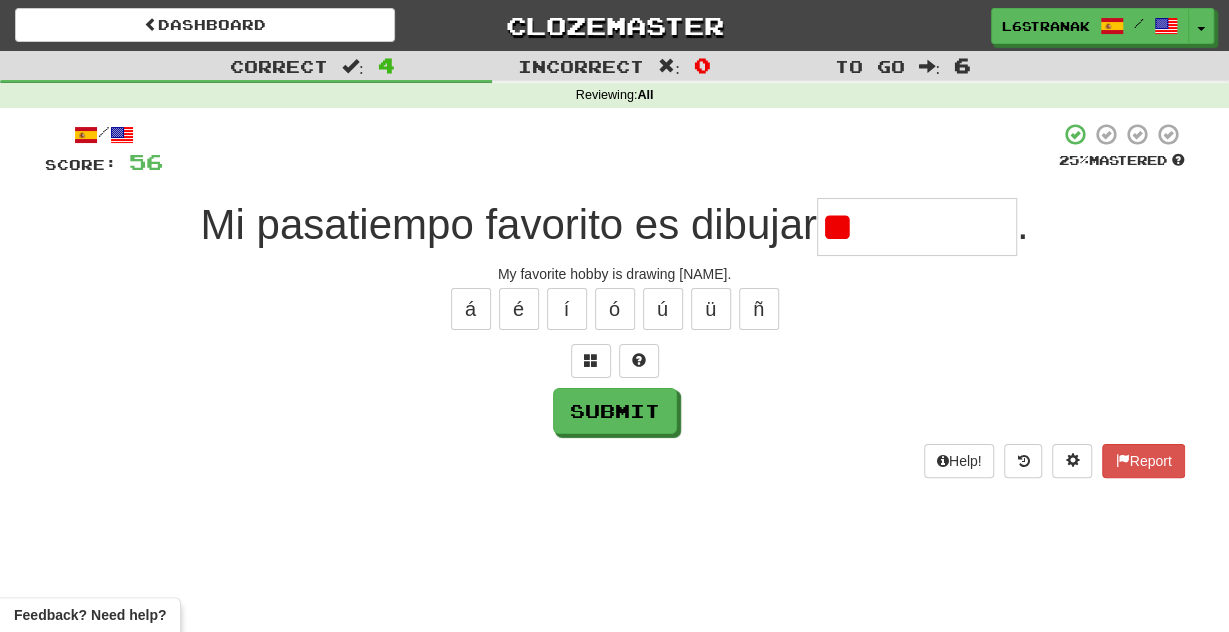 type on "*" 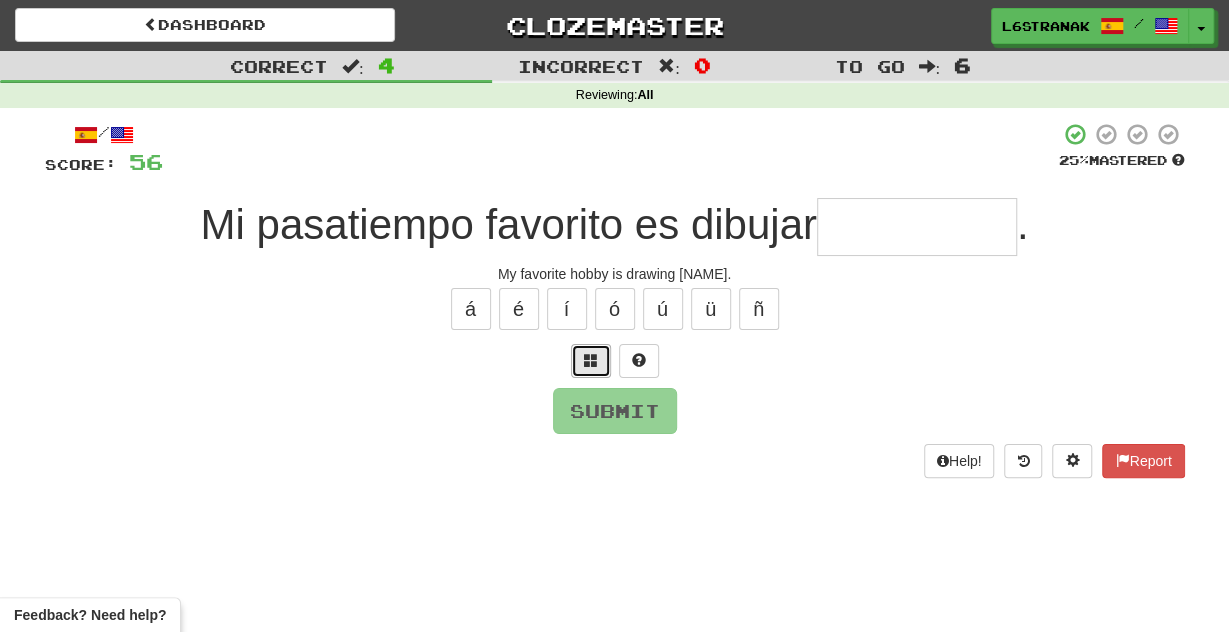 click at bounding box center (591, 360) 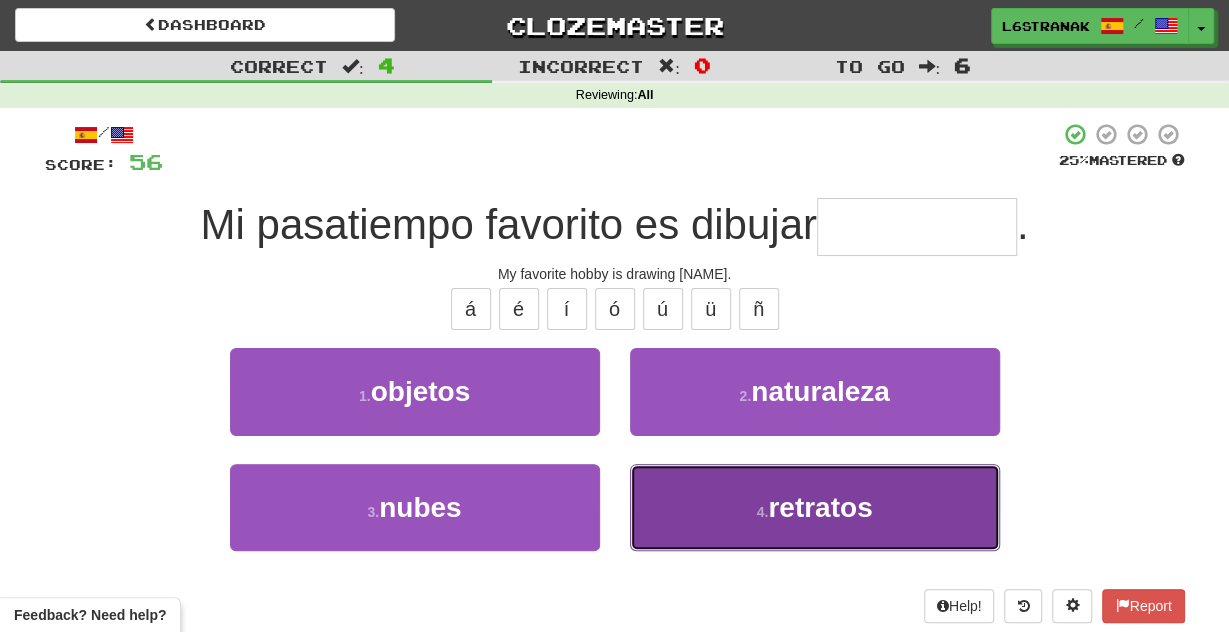 click on "4 .  retratos" at bounding box center (815, 507) 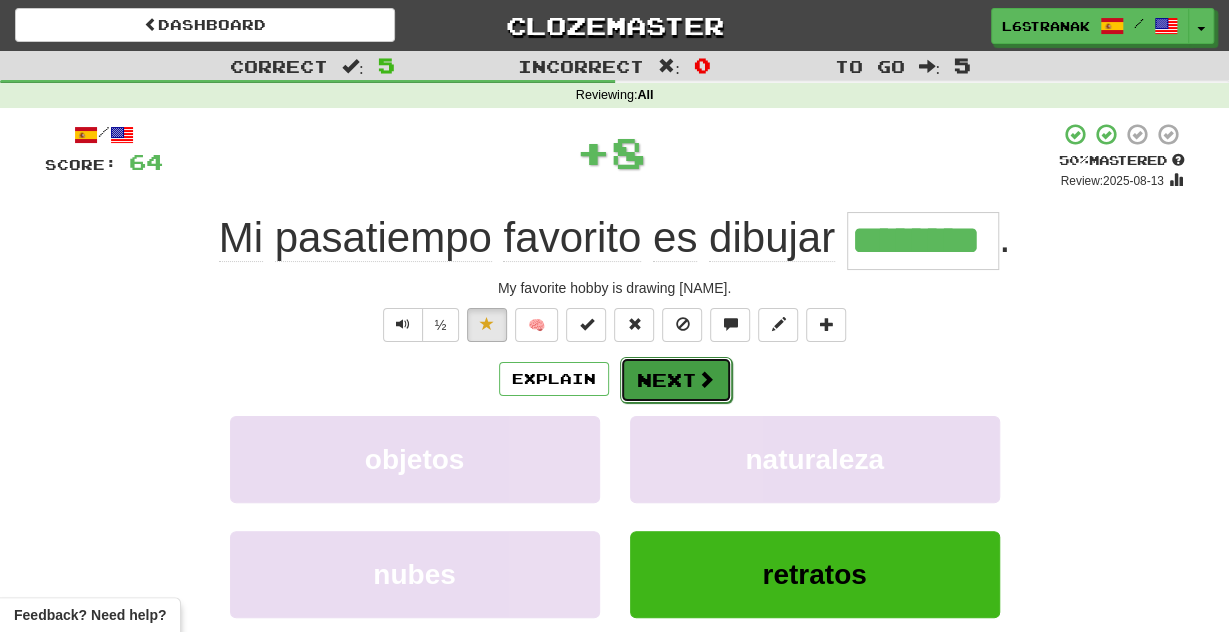click on "Next" at bounding box center [676, 380] 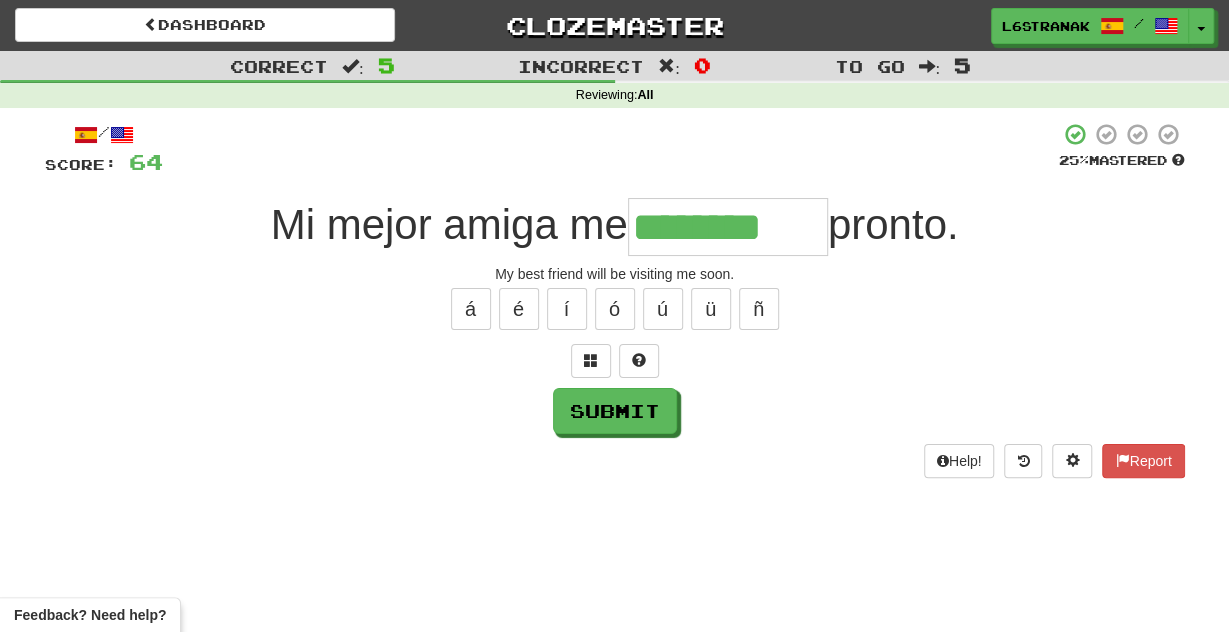 type on "********" 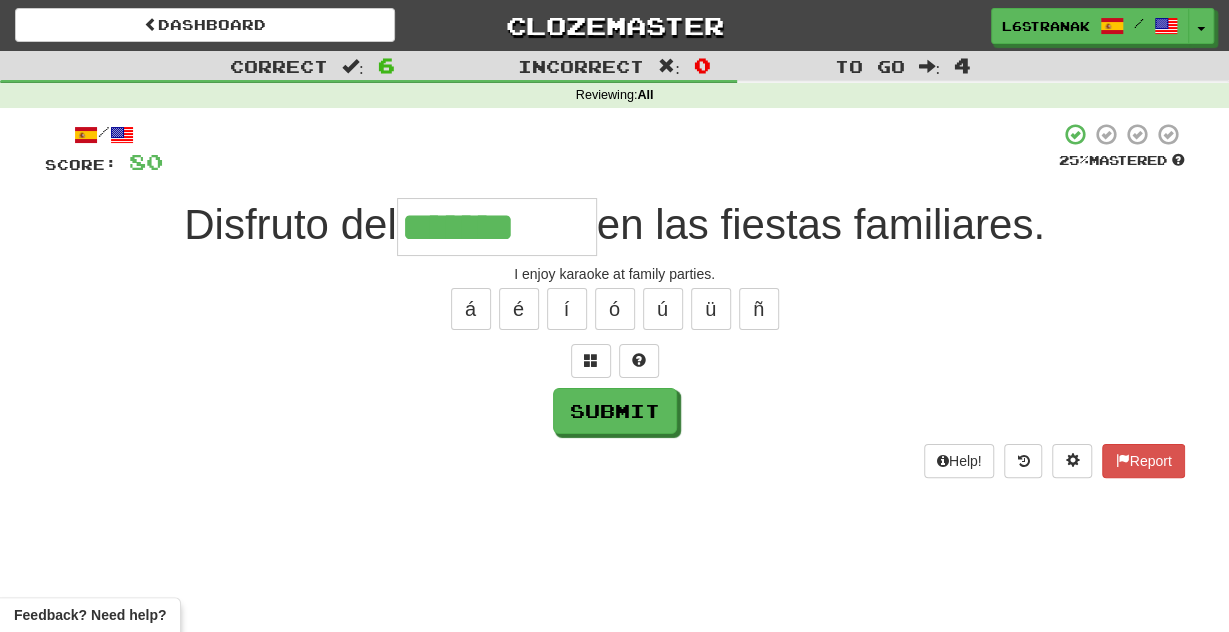 type on "*******" 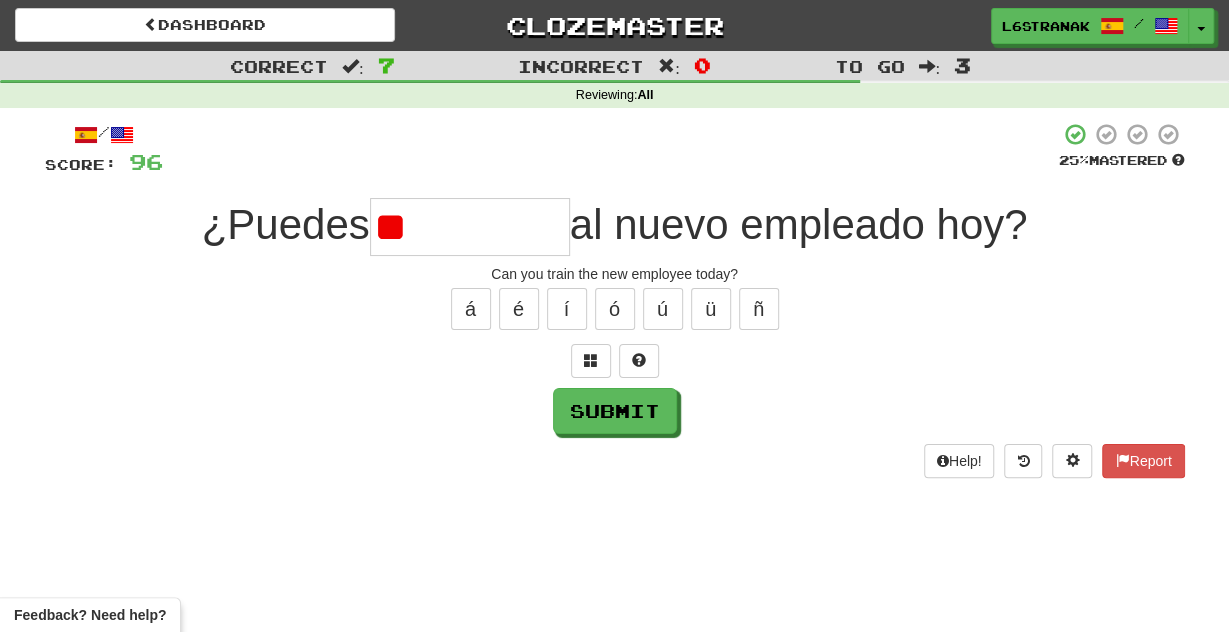 type on "*" 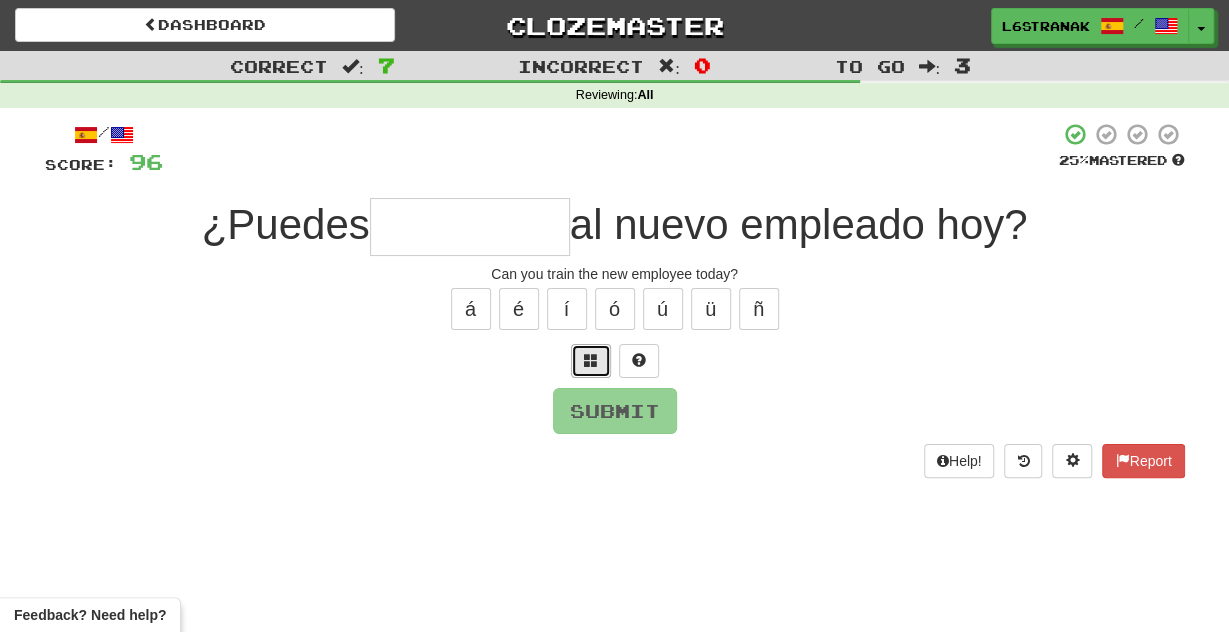 click at bounding box center [591, 360] 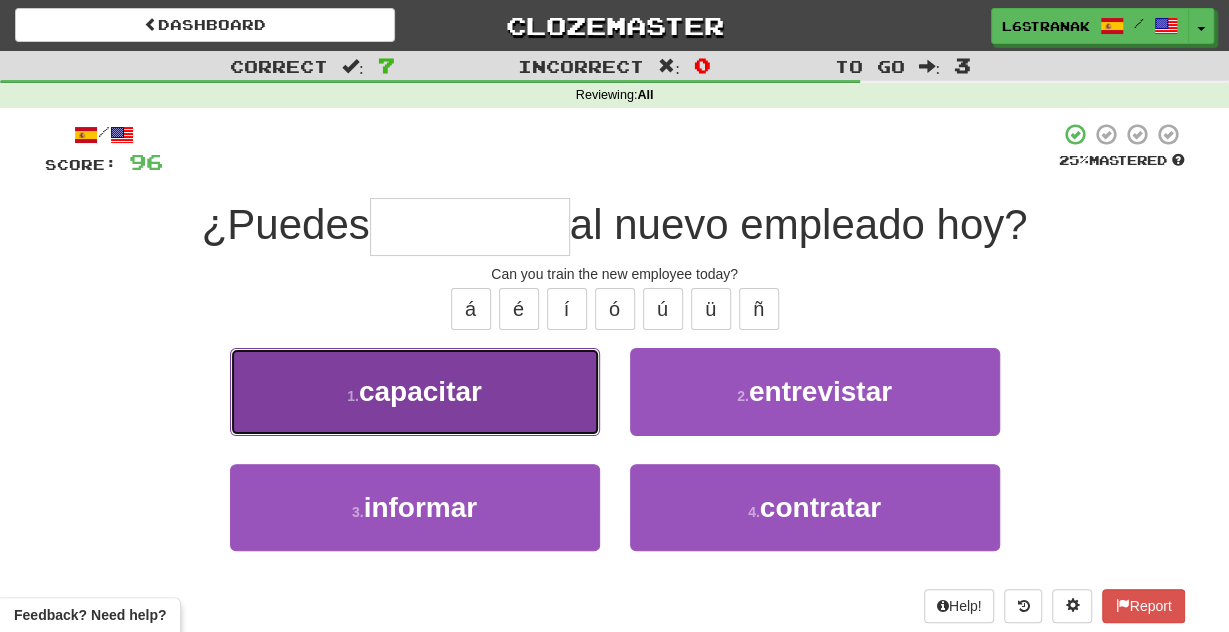click on "1 .  capacitar" at bounding box center (415, 391) 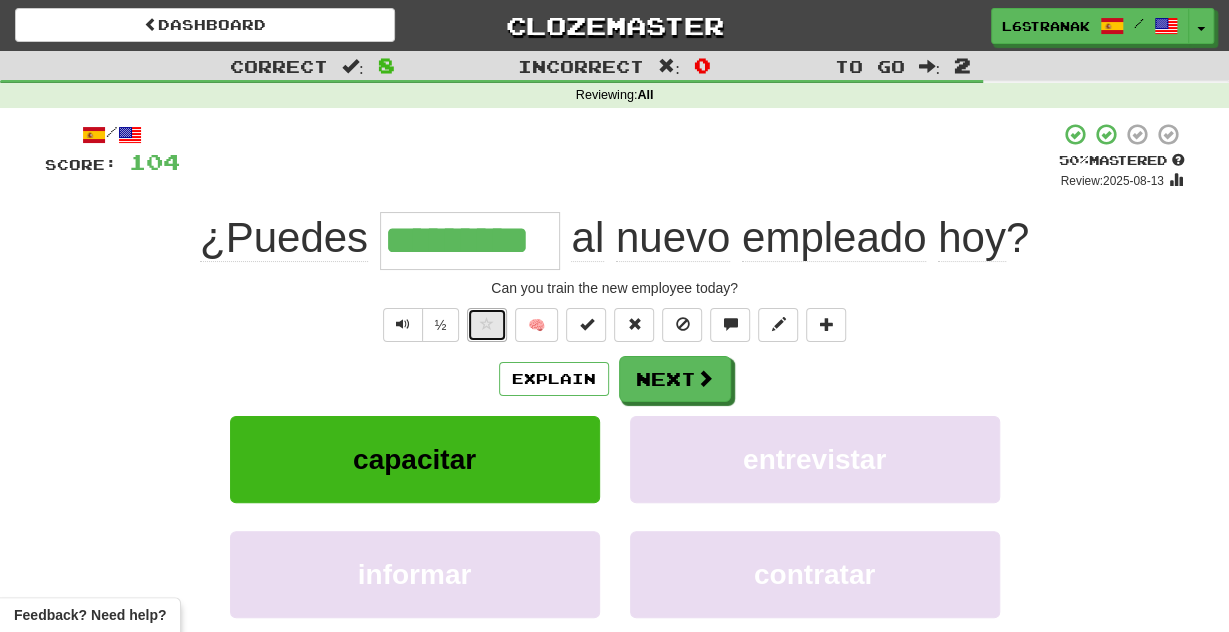 click at bounding box center (487, 325) 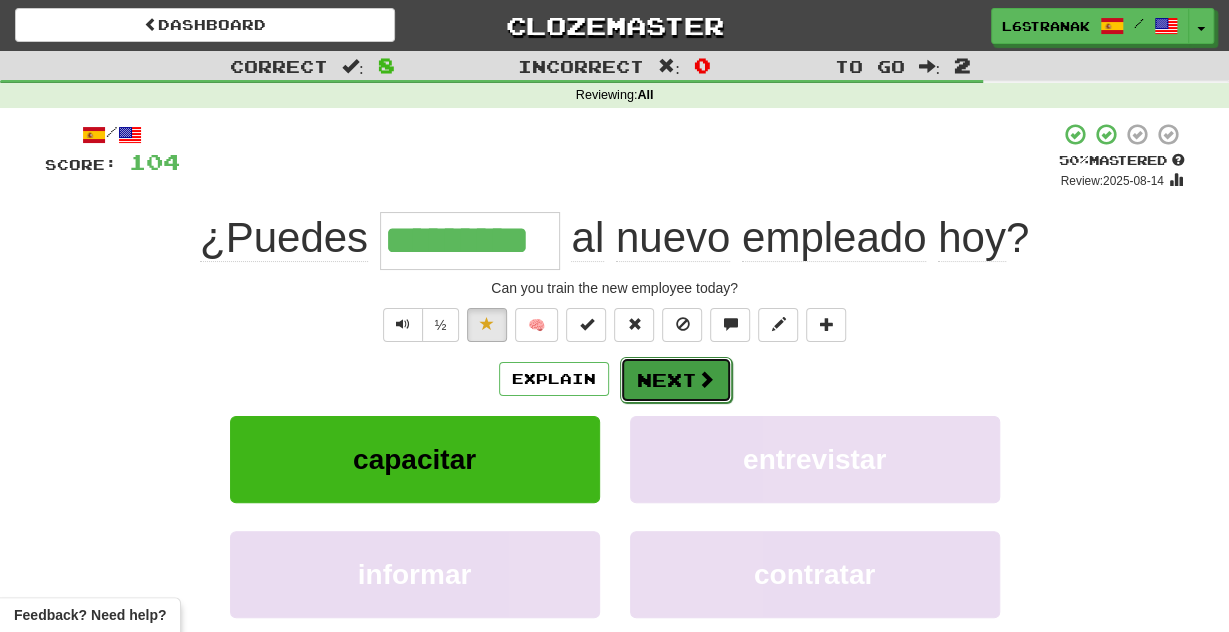 click on "Next" at bounding box center [676, 380] 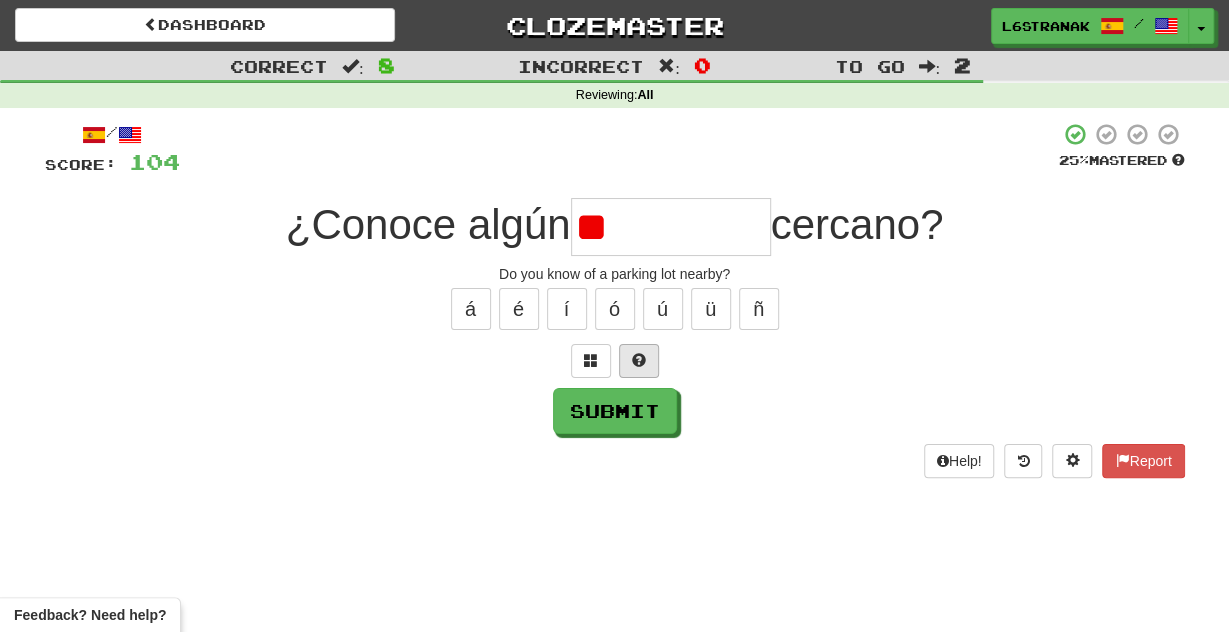 type on "*" 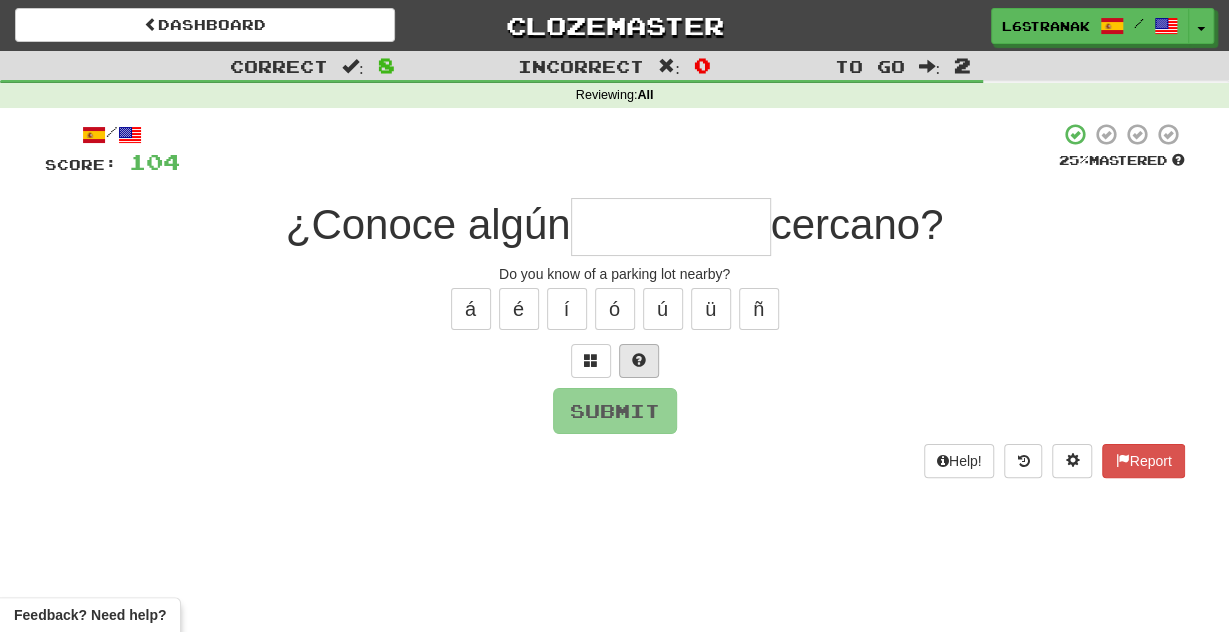 type on "*" 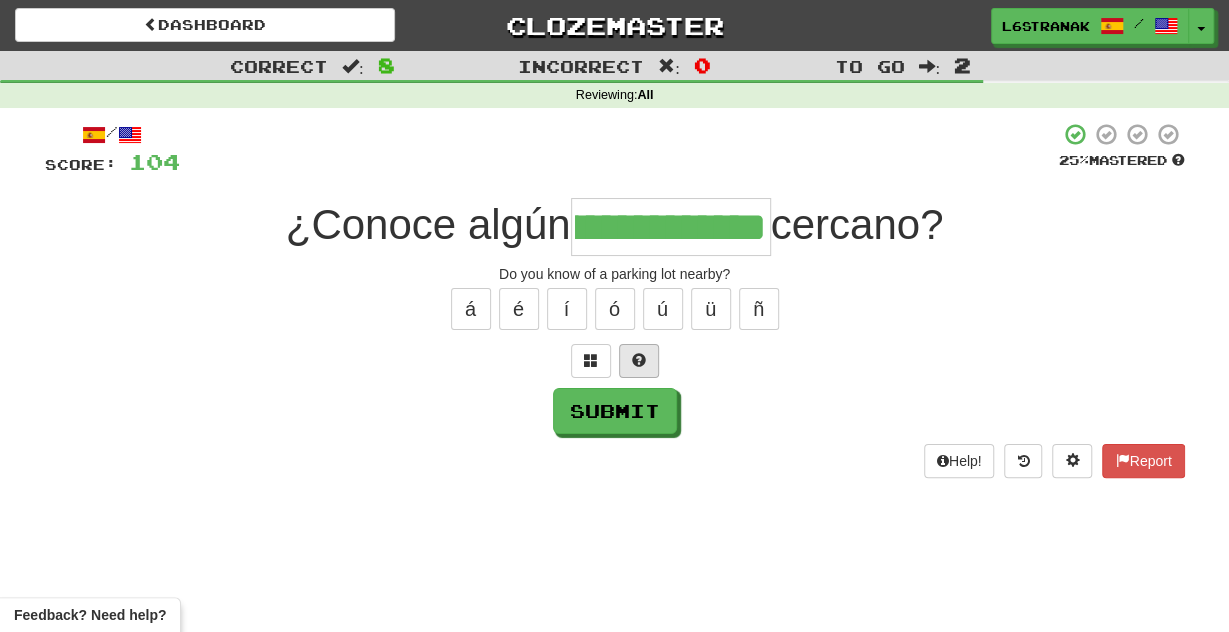 scroll, scrollTop: 0, scrollLeft: 112, axis: horizontal 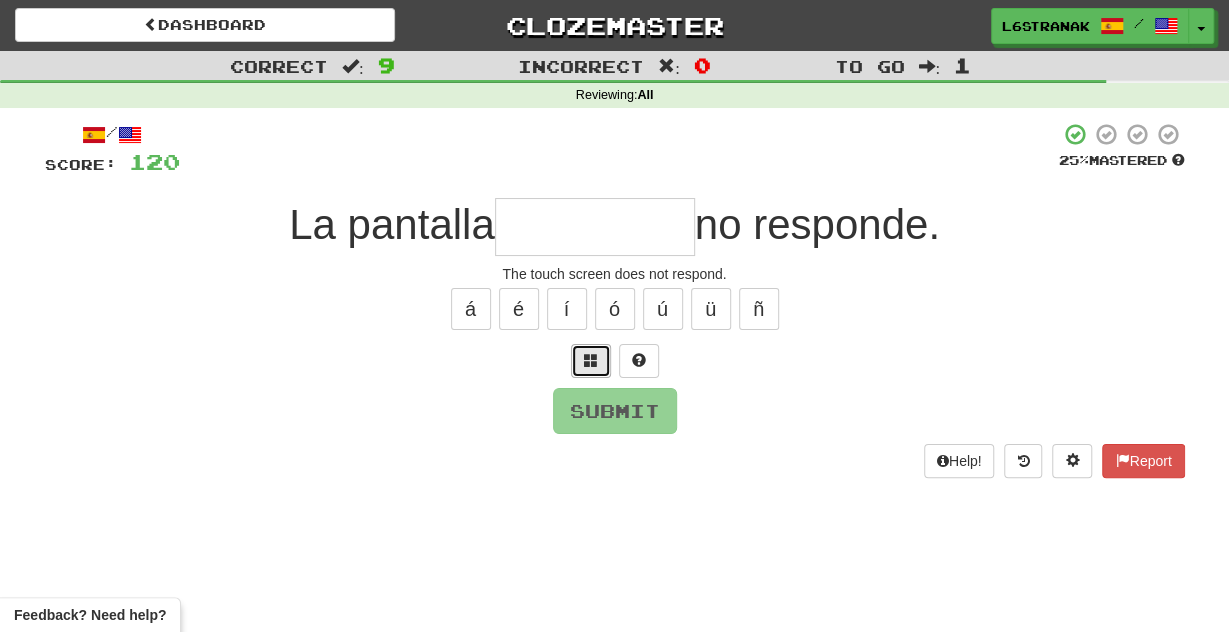 click at bounding box center (591, 360) 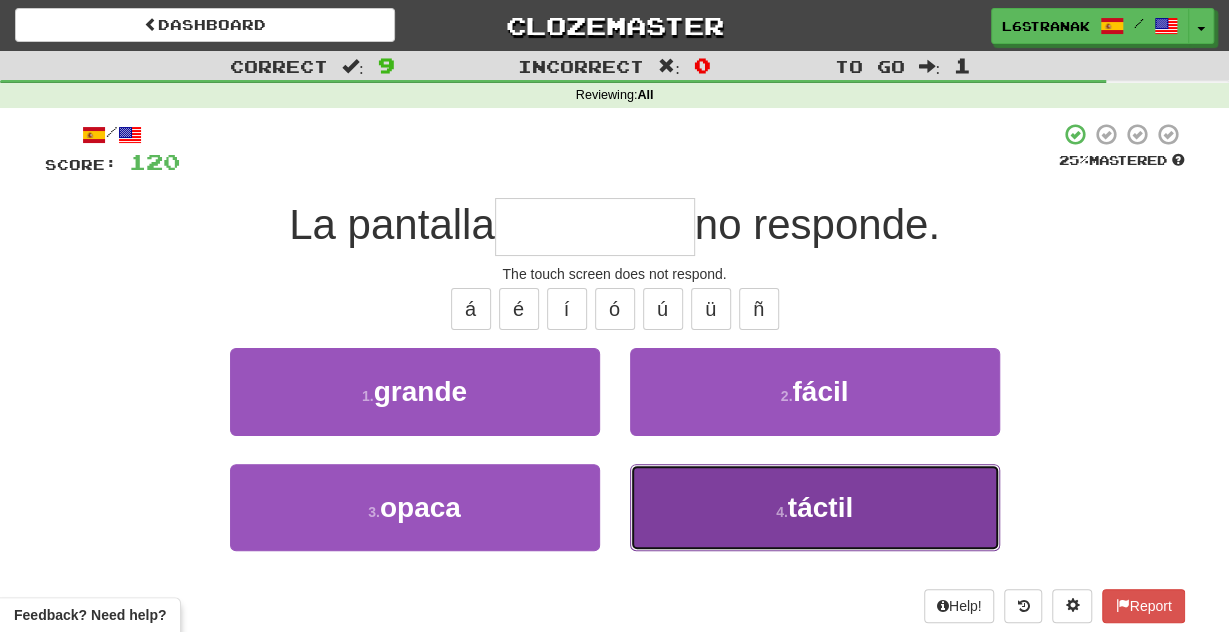 click on "4 .  táctil" at bounding box center [815, 507] 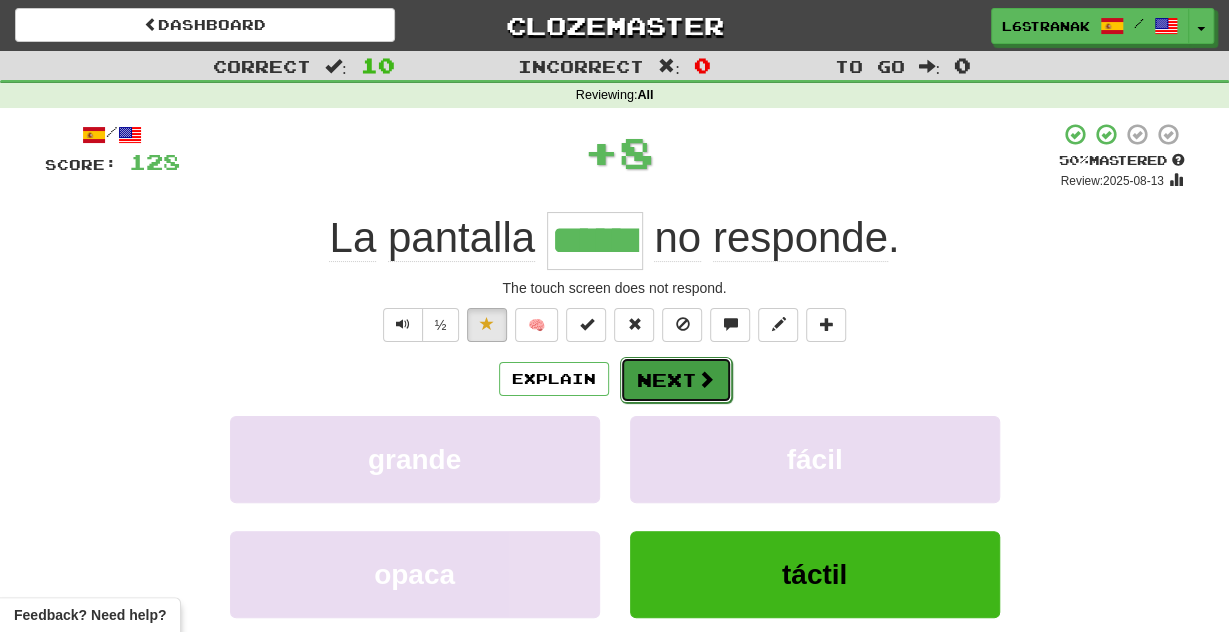 click on "Next" at bounding box center (676, 380) 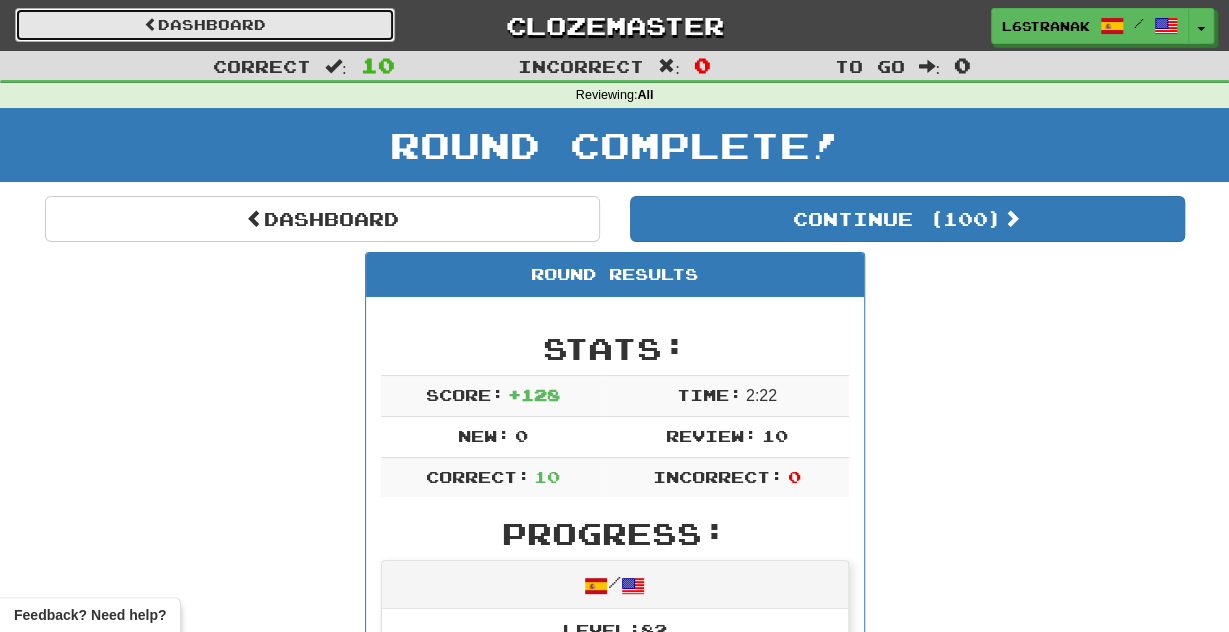 click on "Dashboard" at bounding box center (205, 25) 